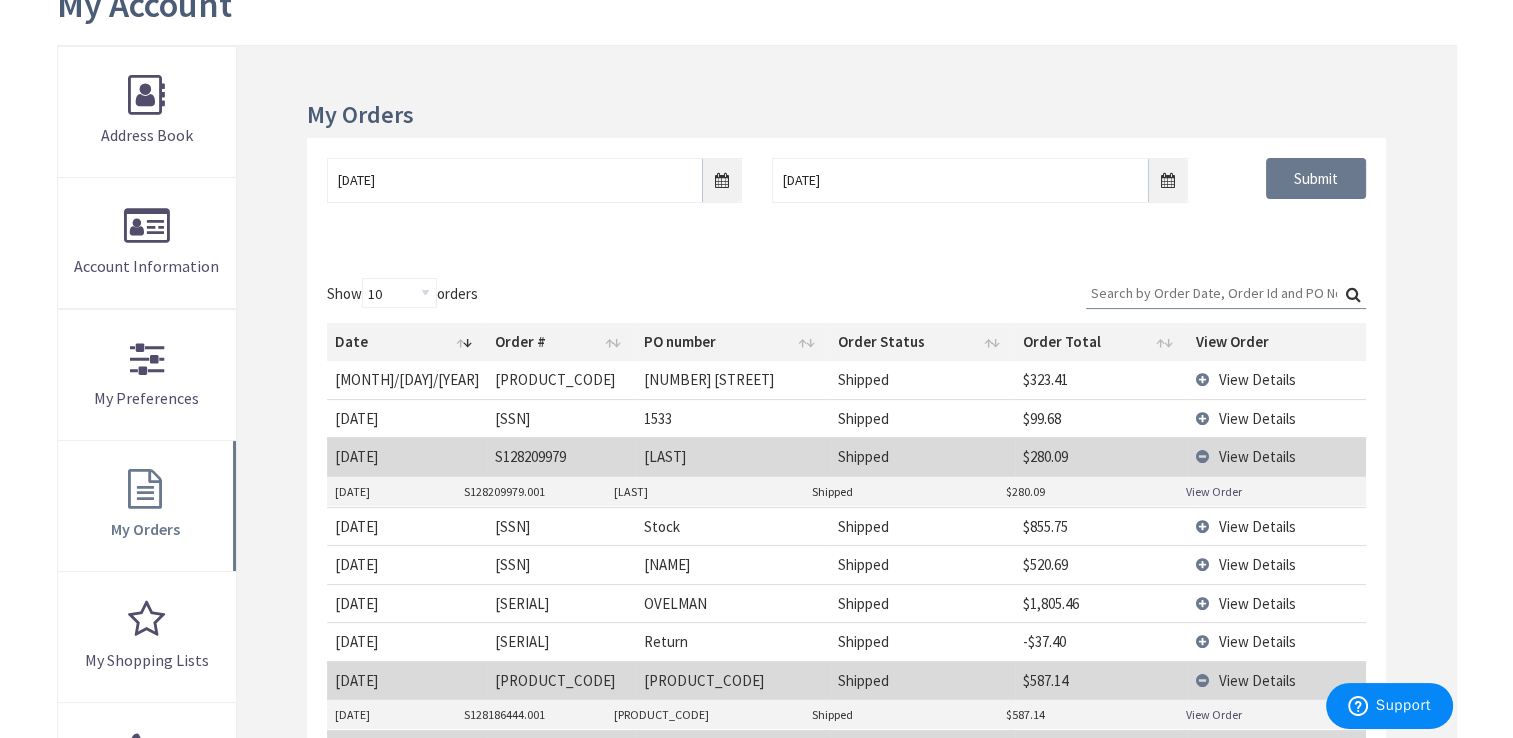 scroll, scrollTop: 0, scrollLeft: 0, axis: both 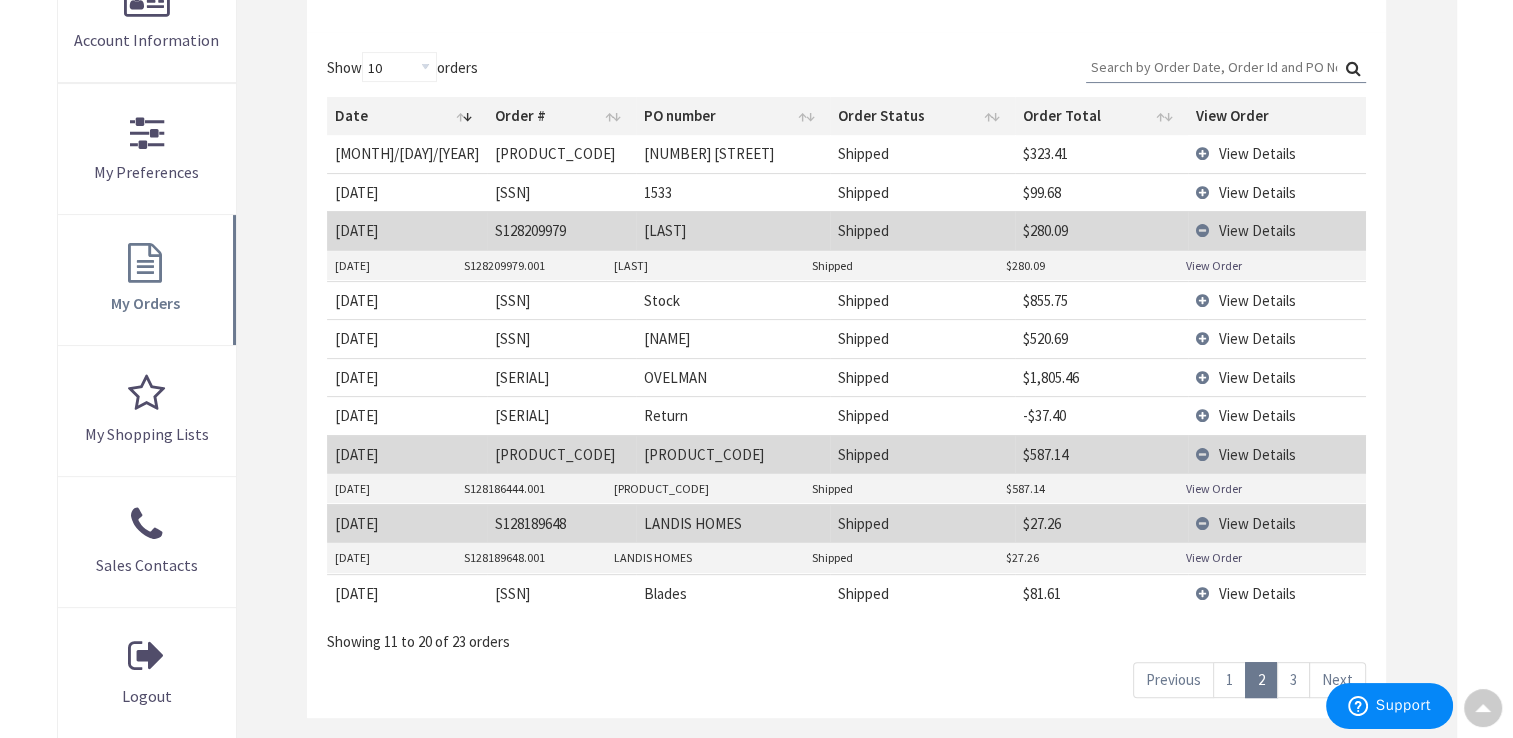 click on "[NUMBER]" at bounding box center (1229, 679) 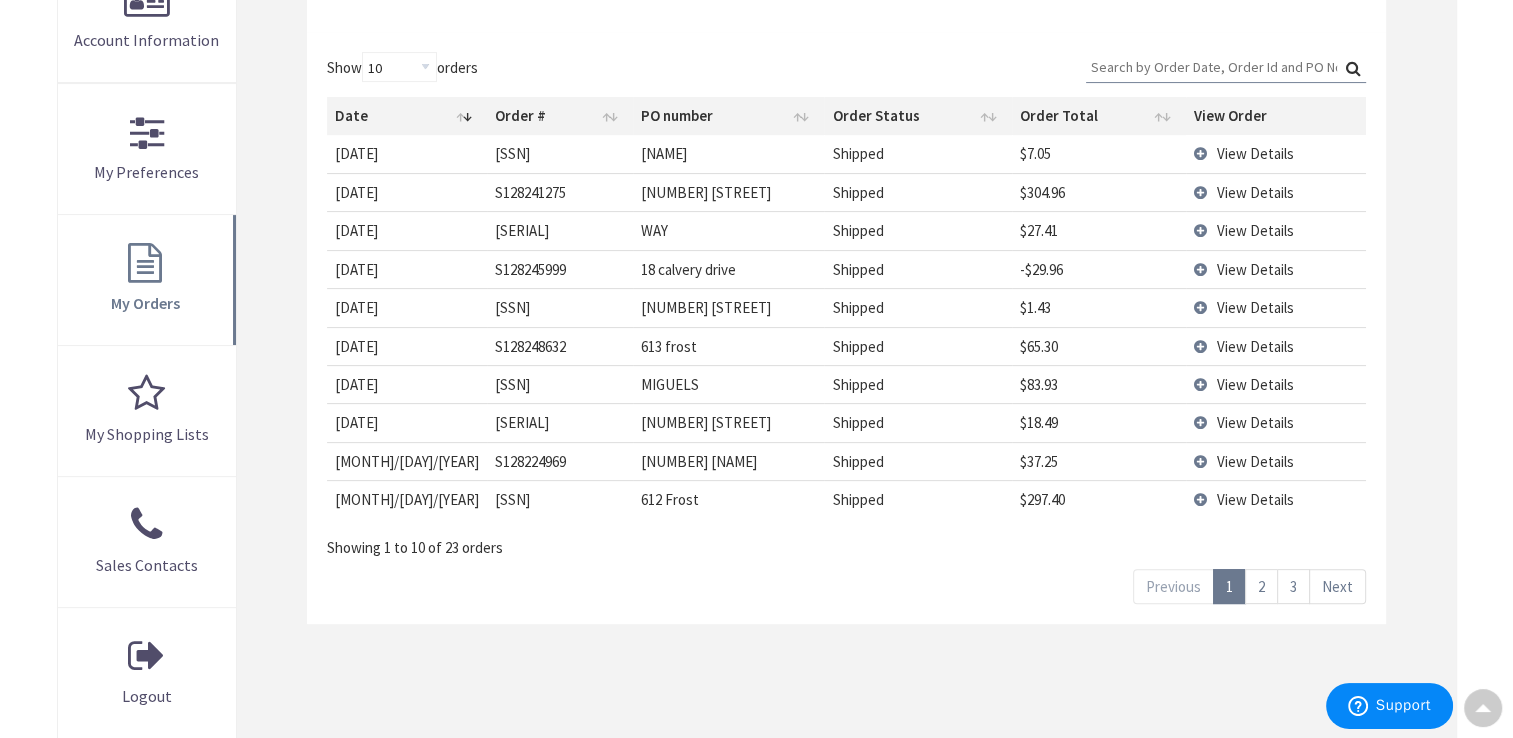 click on "3" at bounding box center (1293, 586) 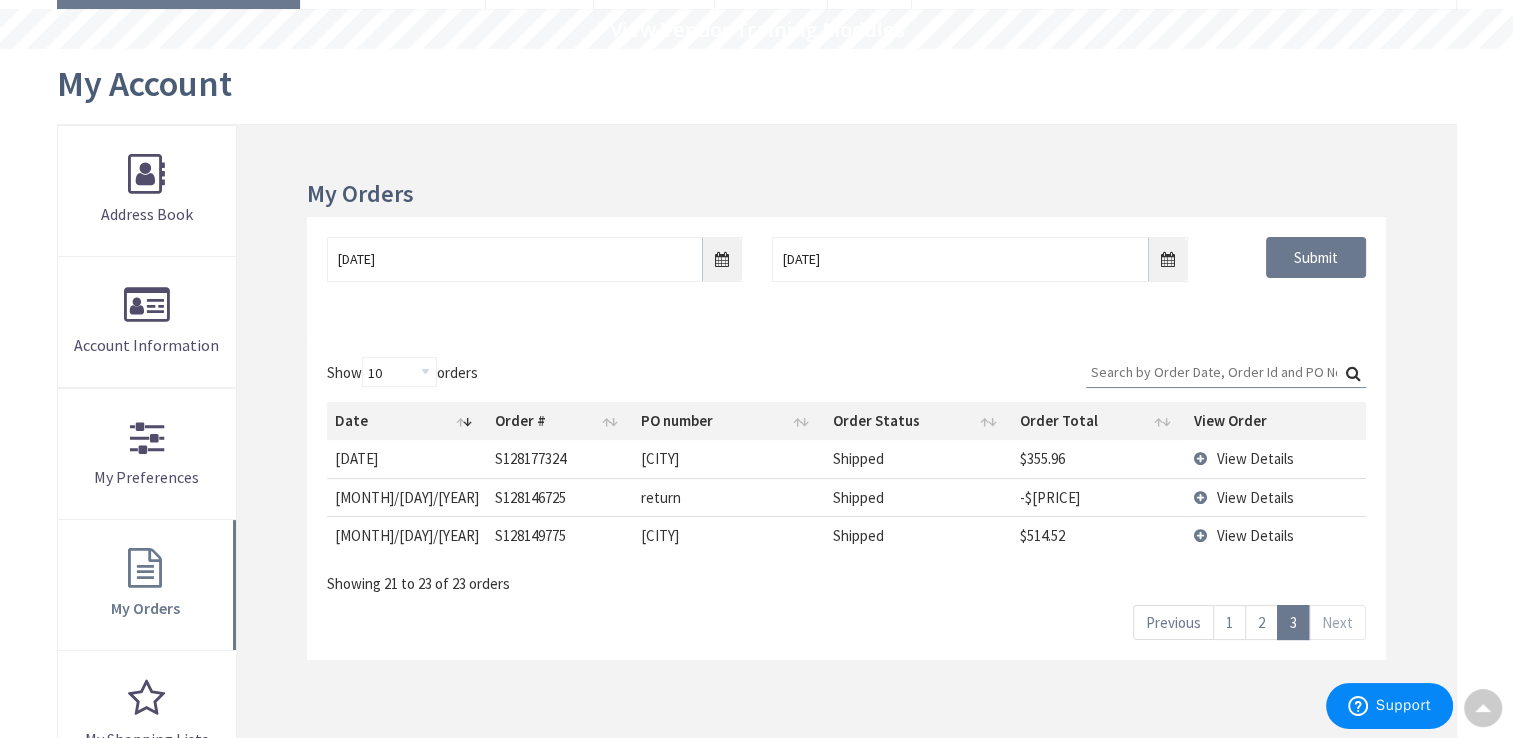 scroll, scrollTop: 152, scrollLeft: 0, axis: vertical 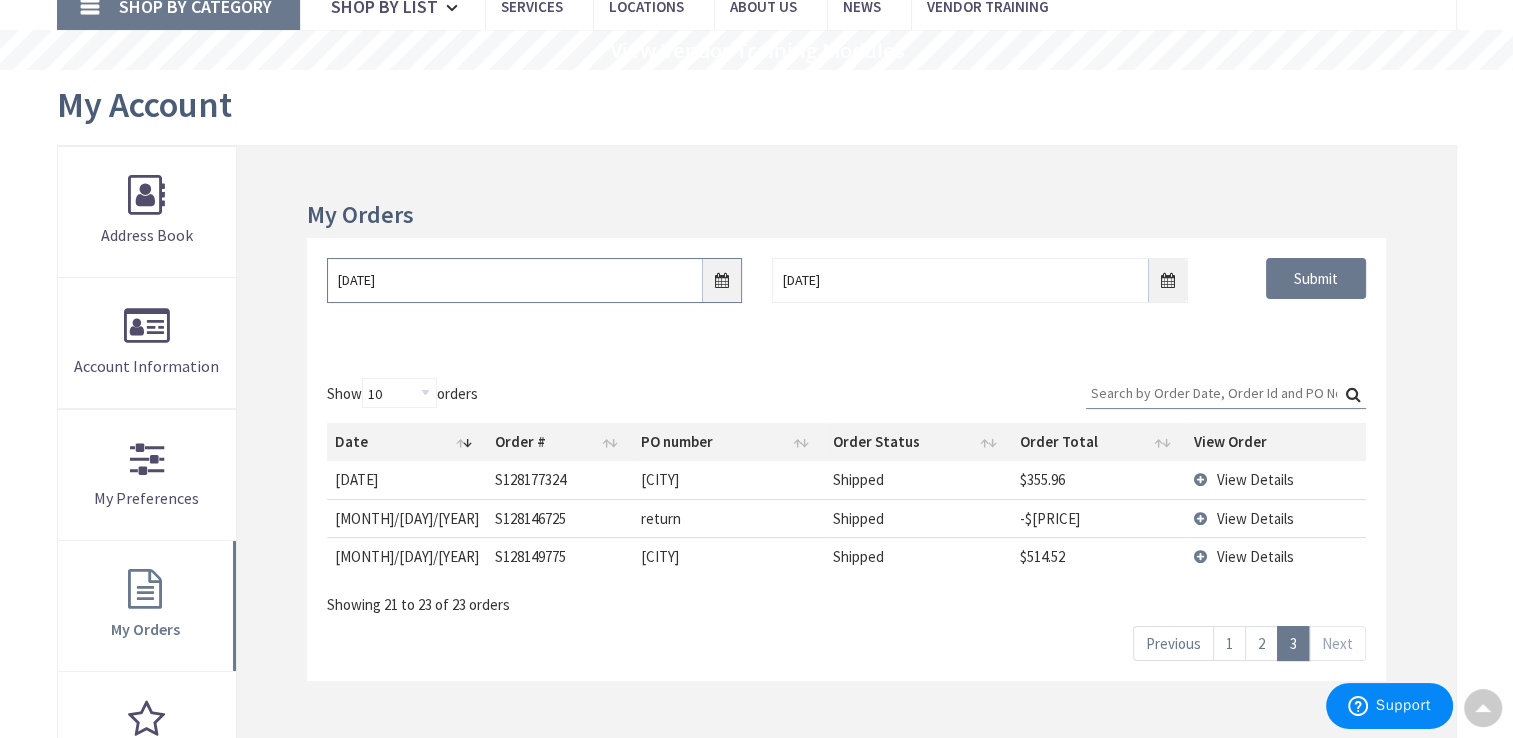click on "06/16/2025" at bounding box center [534, 280] 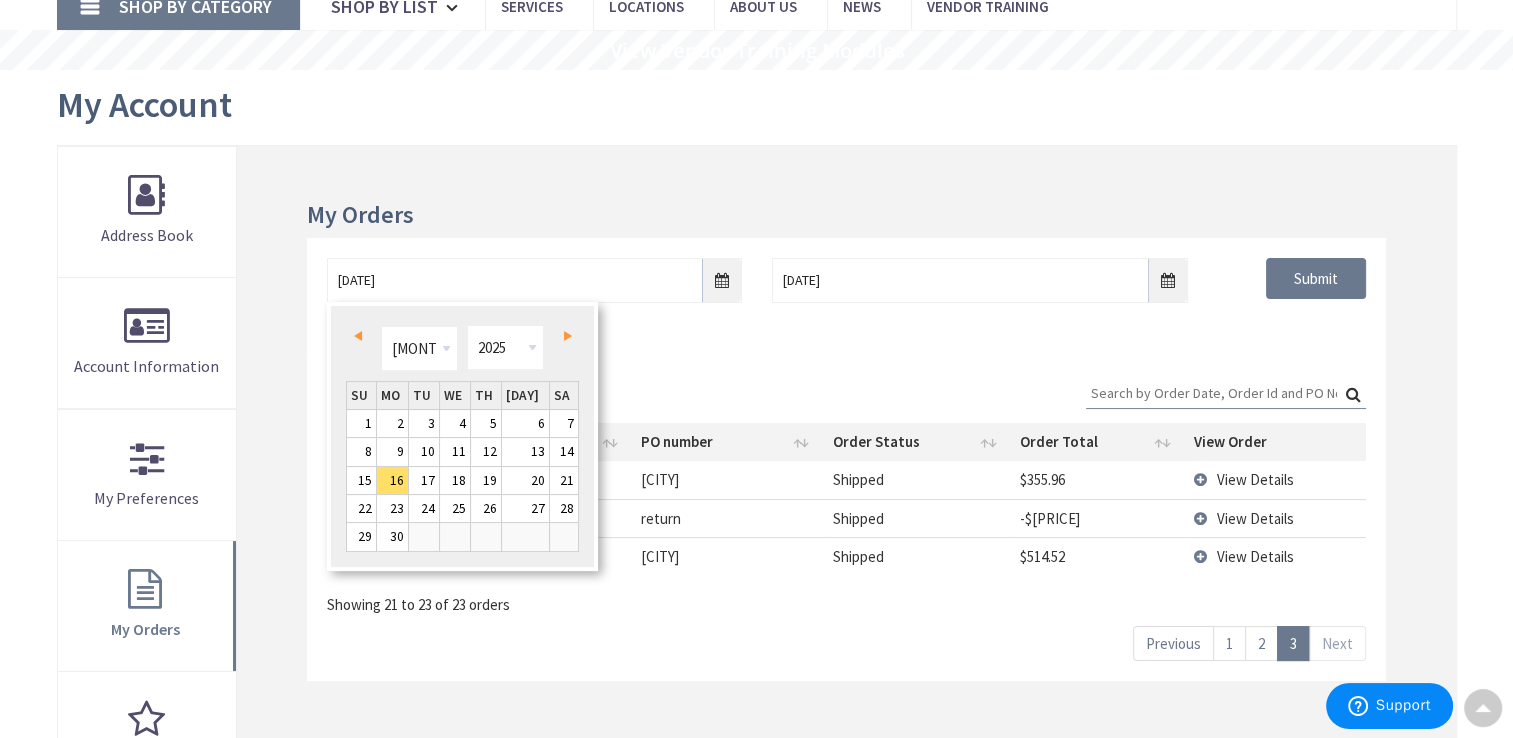 click on "9" at bounding box center (361, 423) 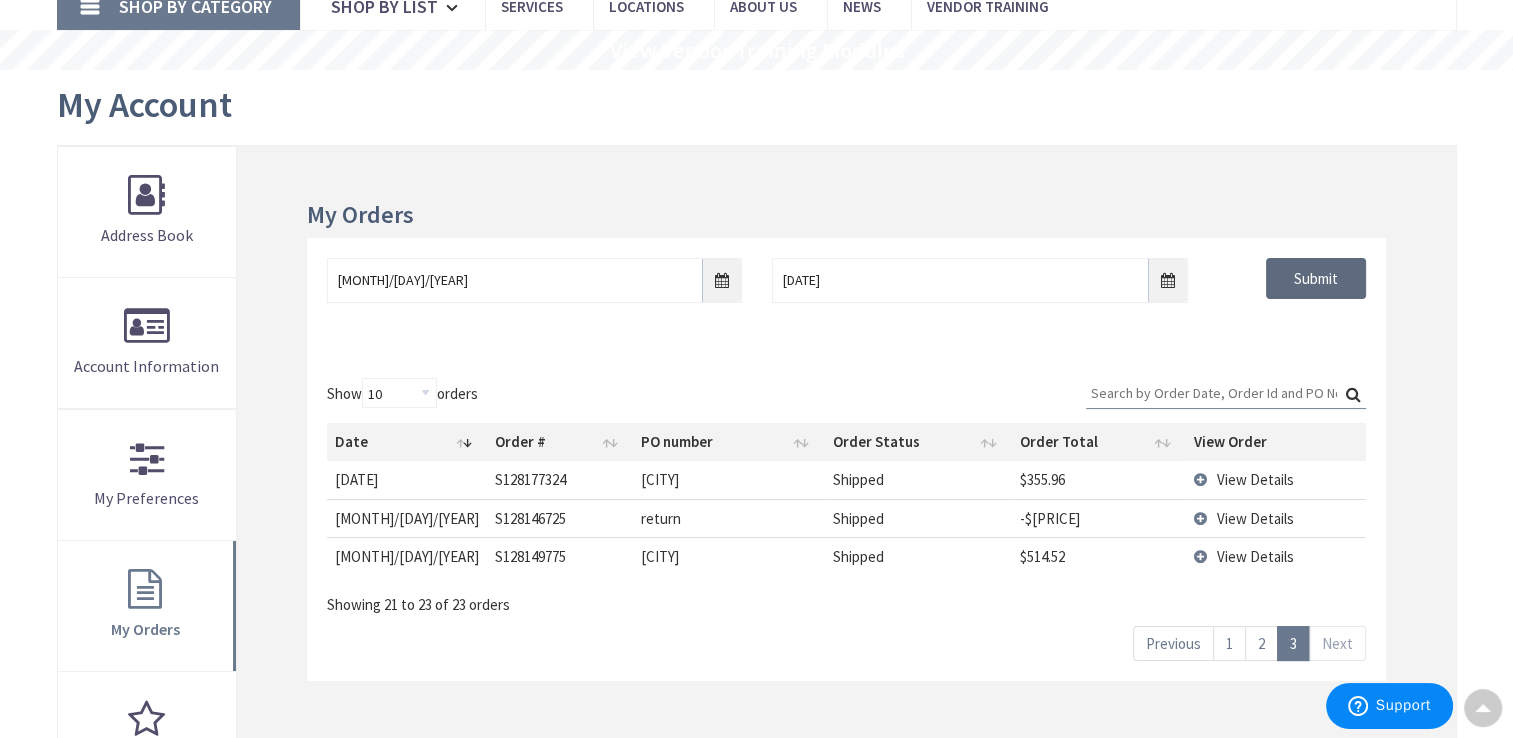 click on "Submit" at bounding box center (1316, 279) 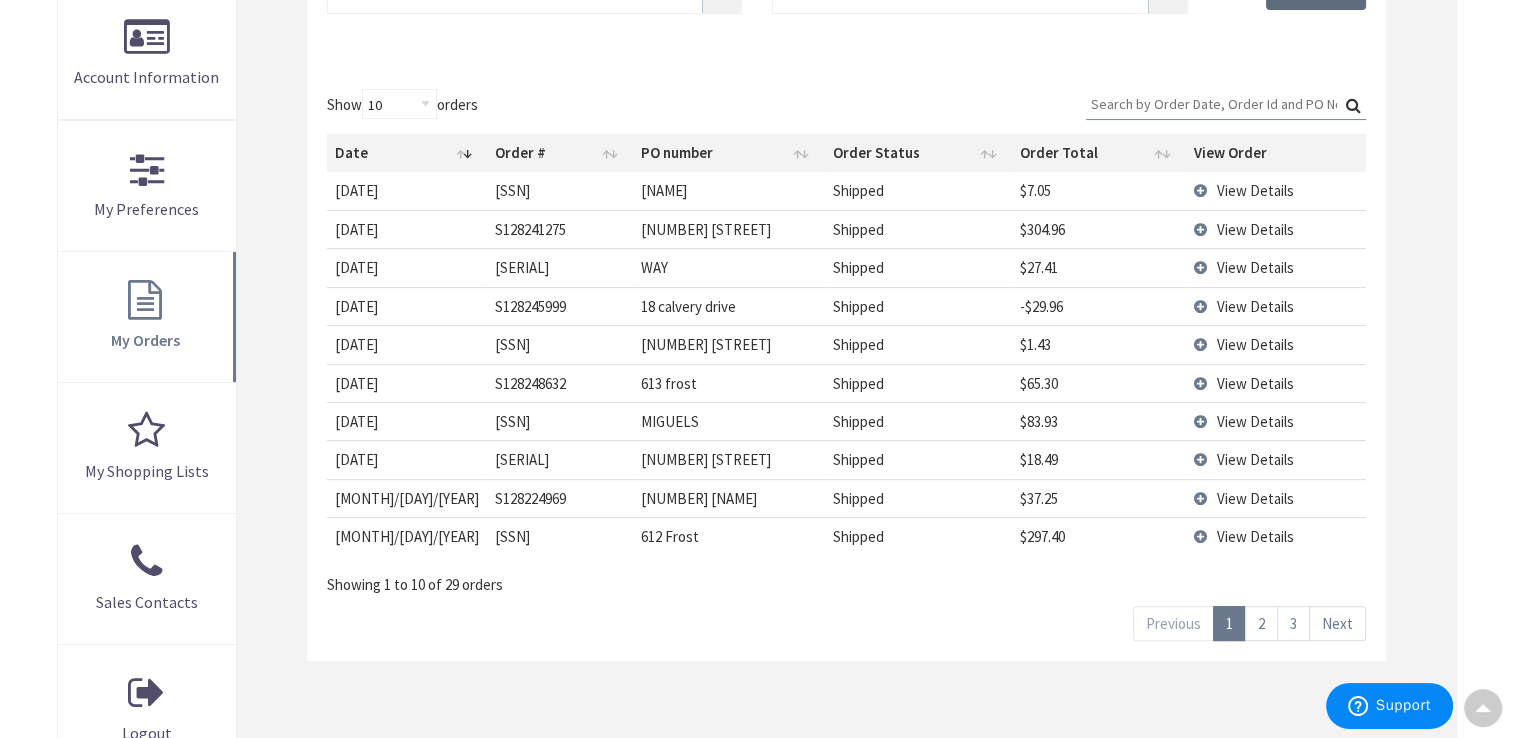 scroll, scrollTop: 453, scrollLeft: 0, axis: vertical 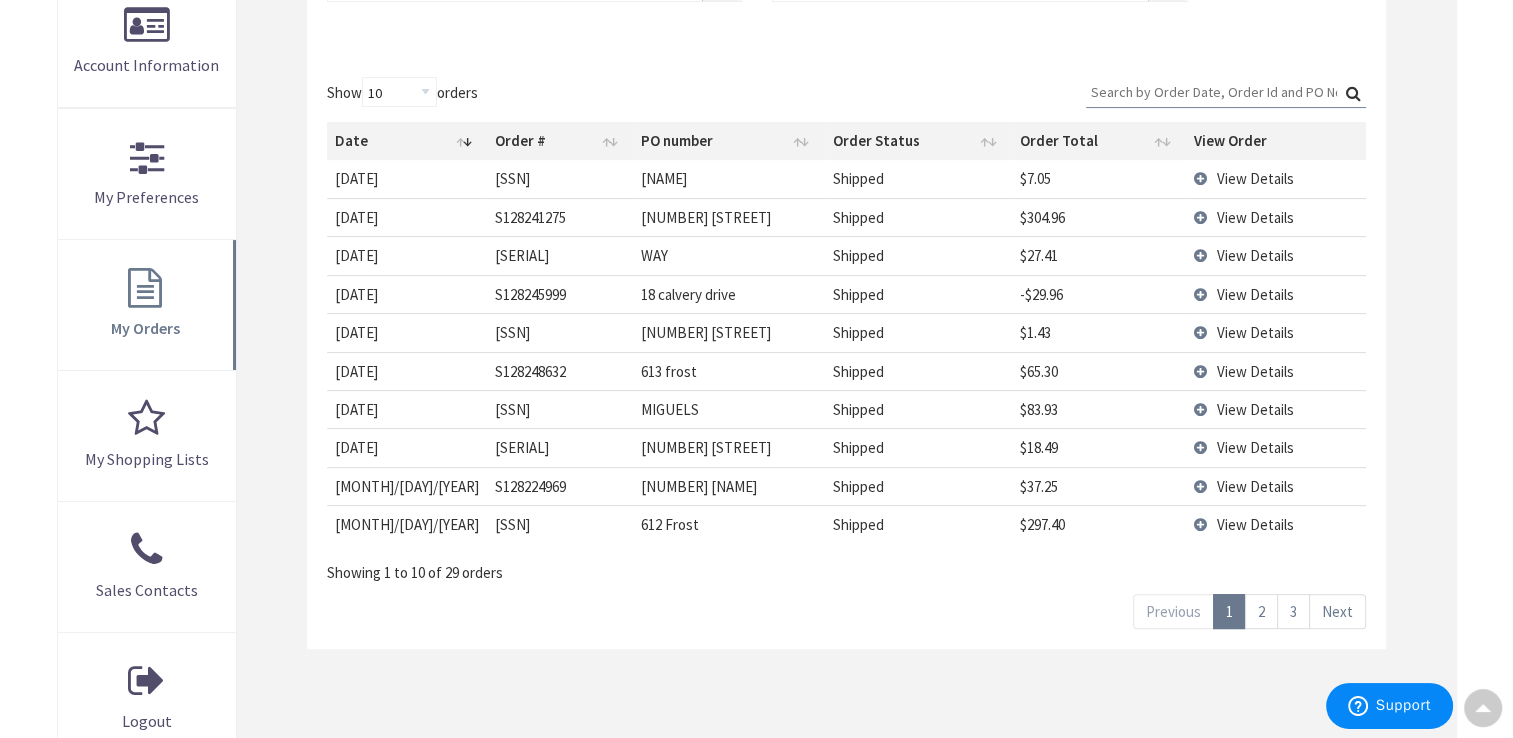 click on "2" at bounding box center (1261, 611) 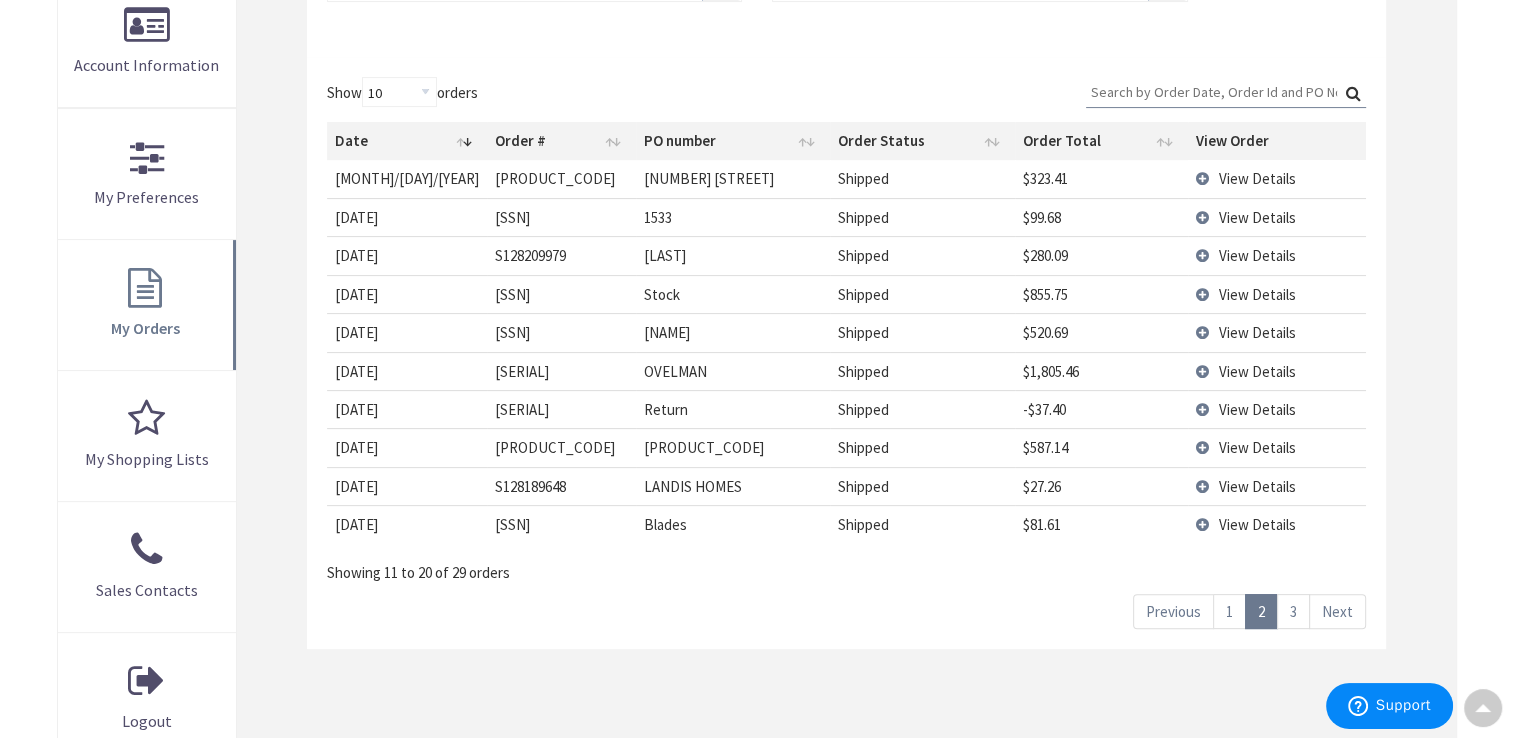 click on "3" at bounding box center (1293, 611) 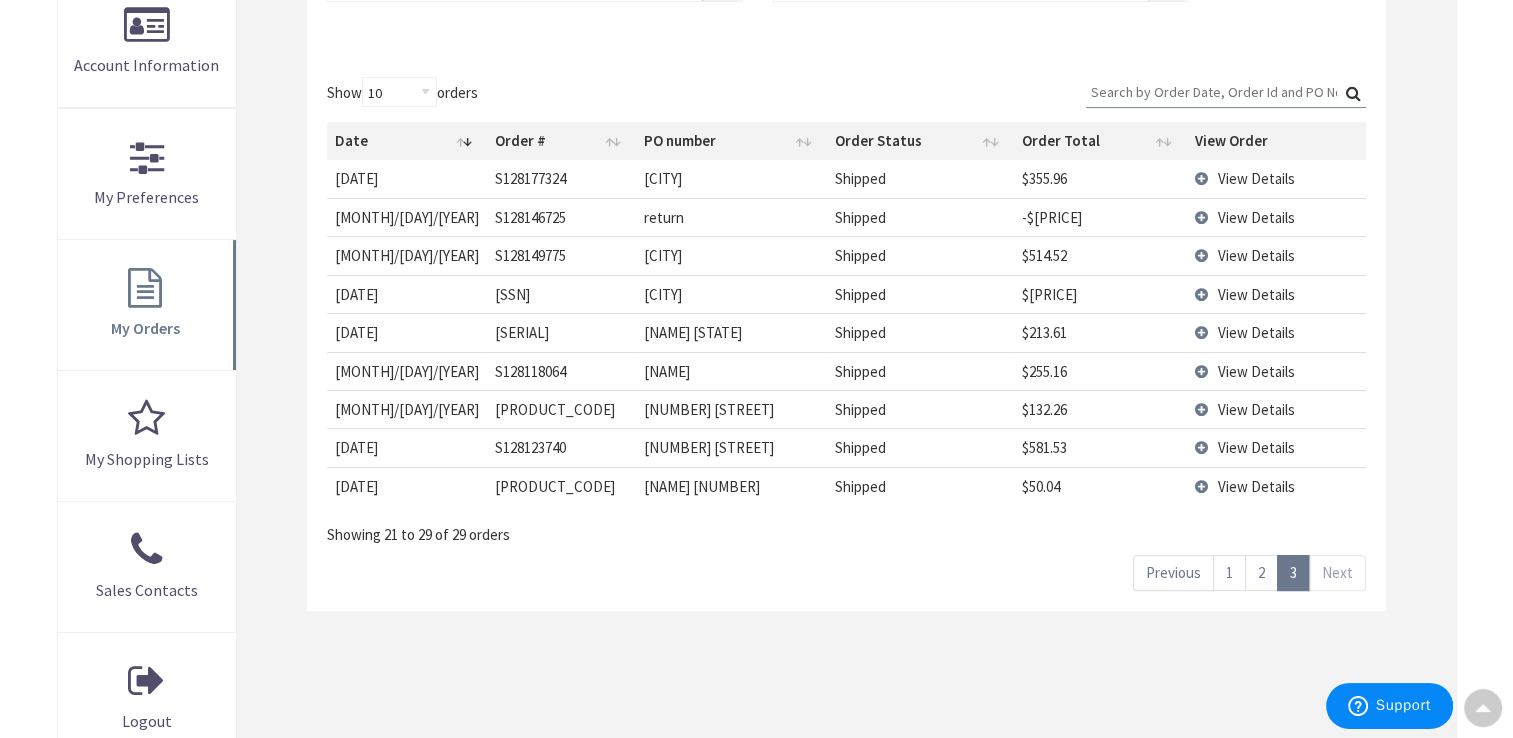 click on "View Details" at bounding box center [1256, 217] 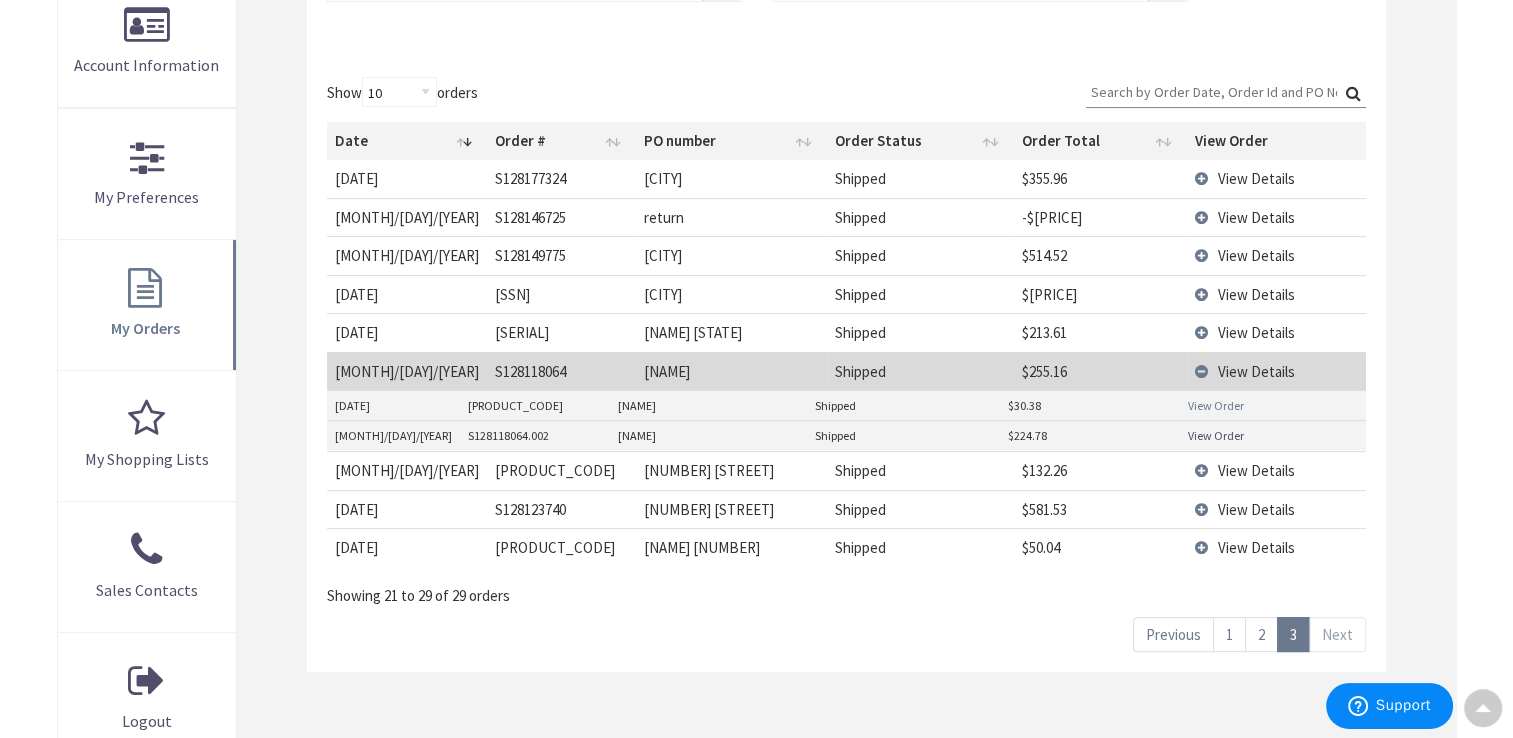 click on "View Order" at bounding box center [1215, 405] 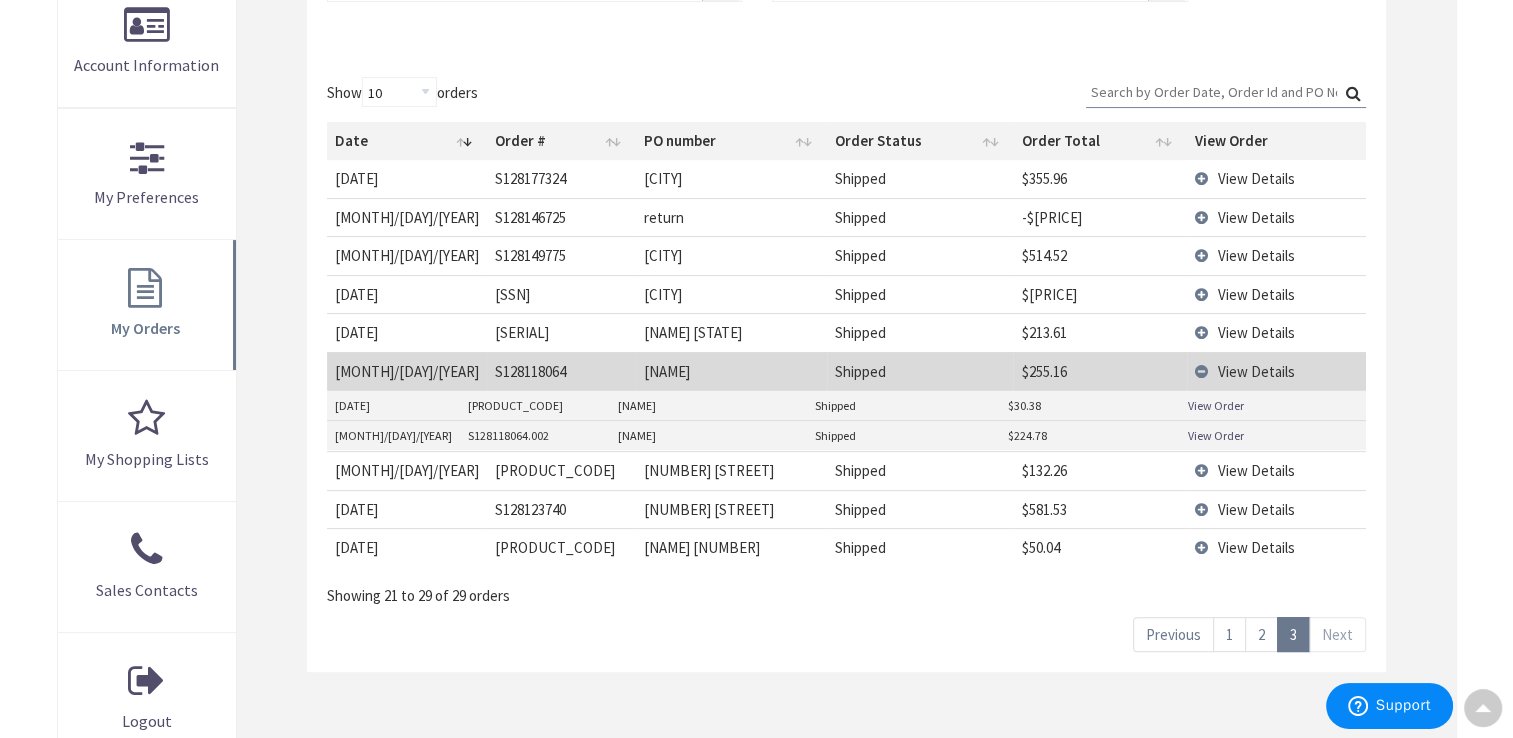 click on "View Order" at bounding box center [1215, 435] 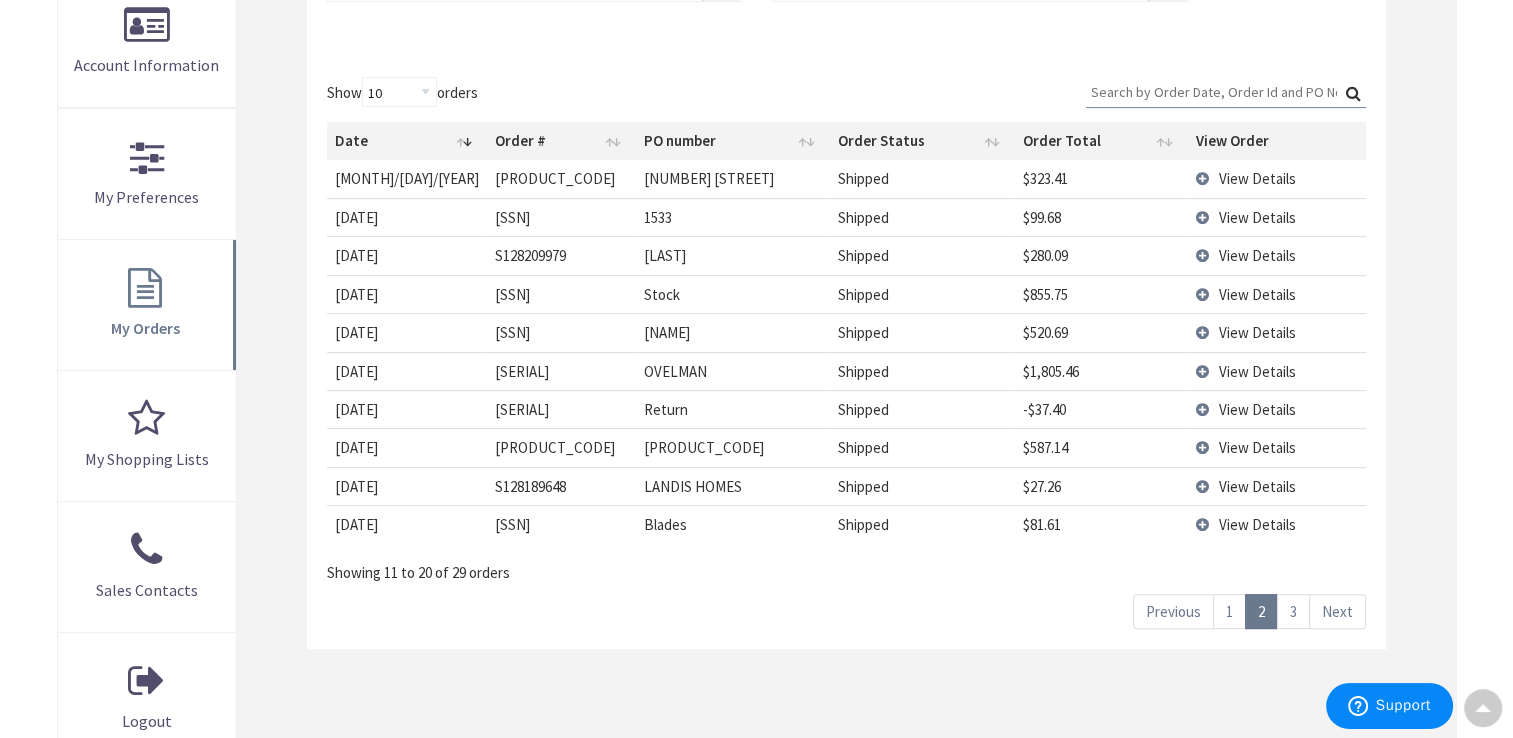 click on "1" at bounding box center [1229, 611] 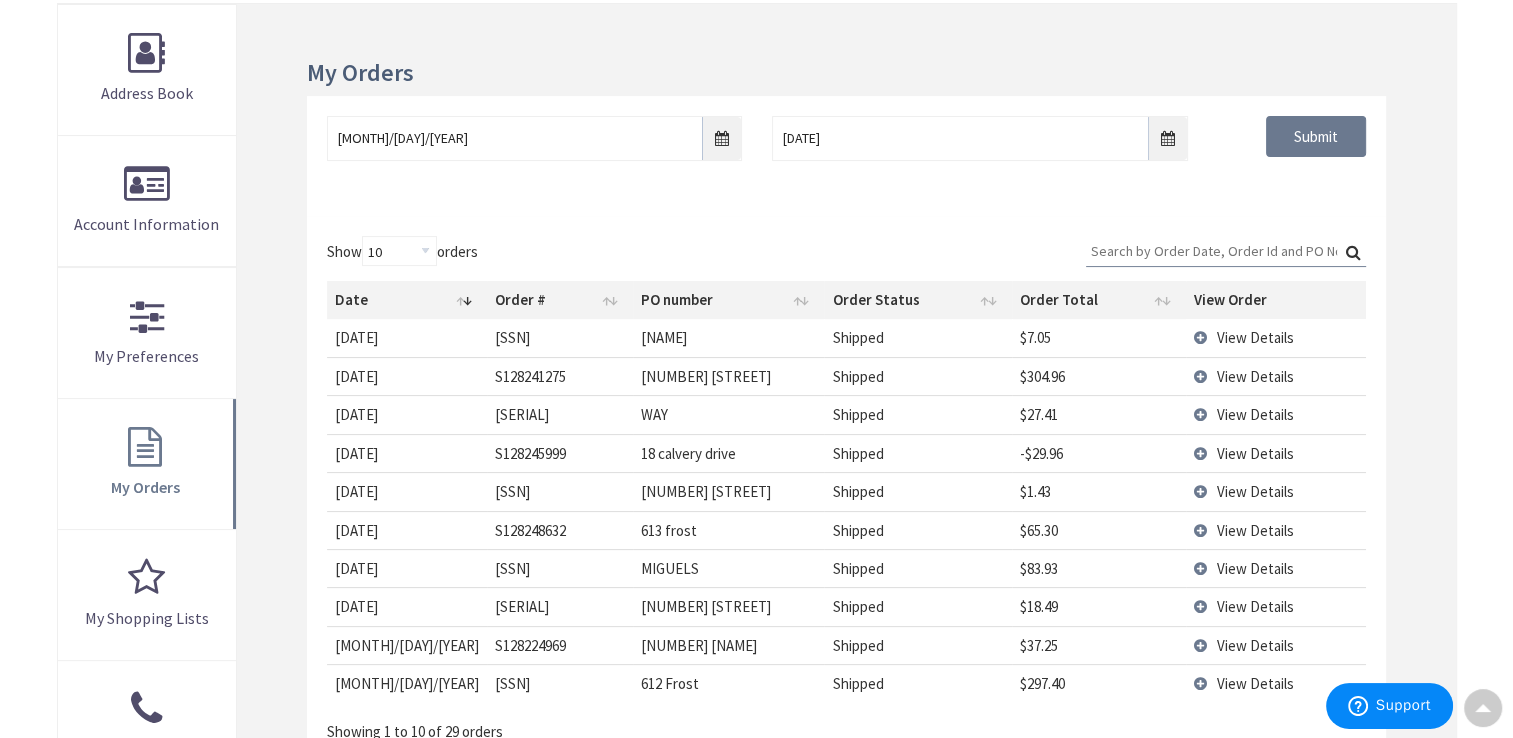 scroll, scrollTop: 264, scrollLeft: 0, axis: vertical 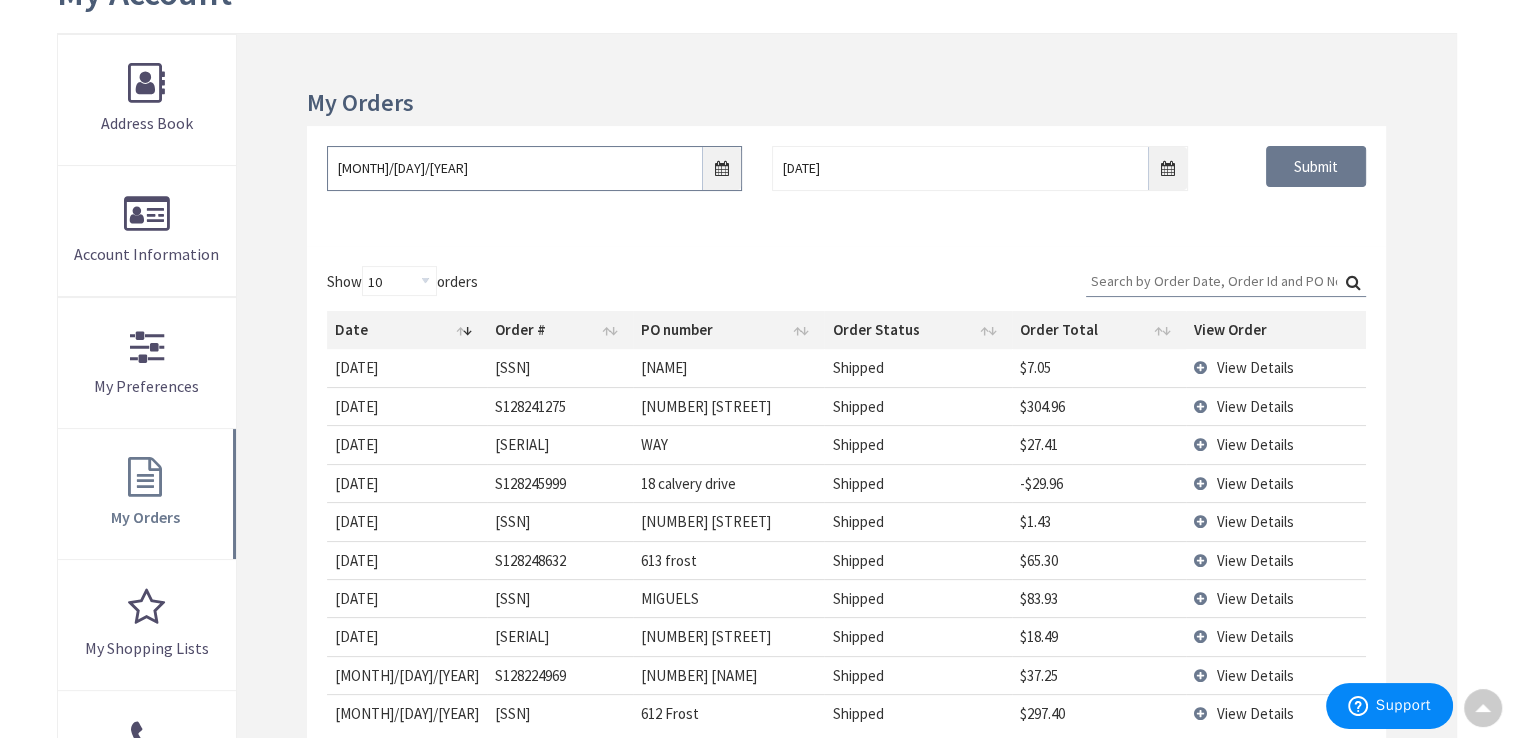 click on "06/09/2025" at bounding box center [534, 168] 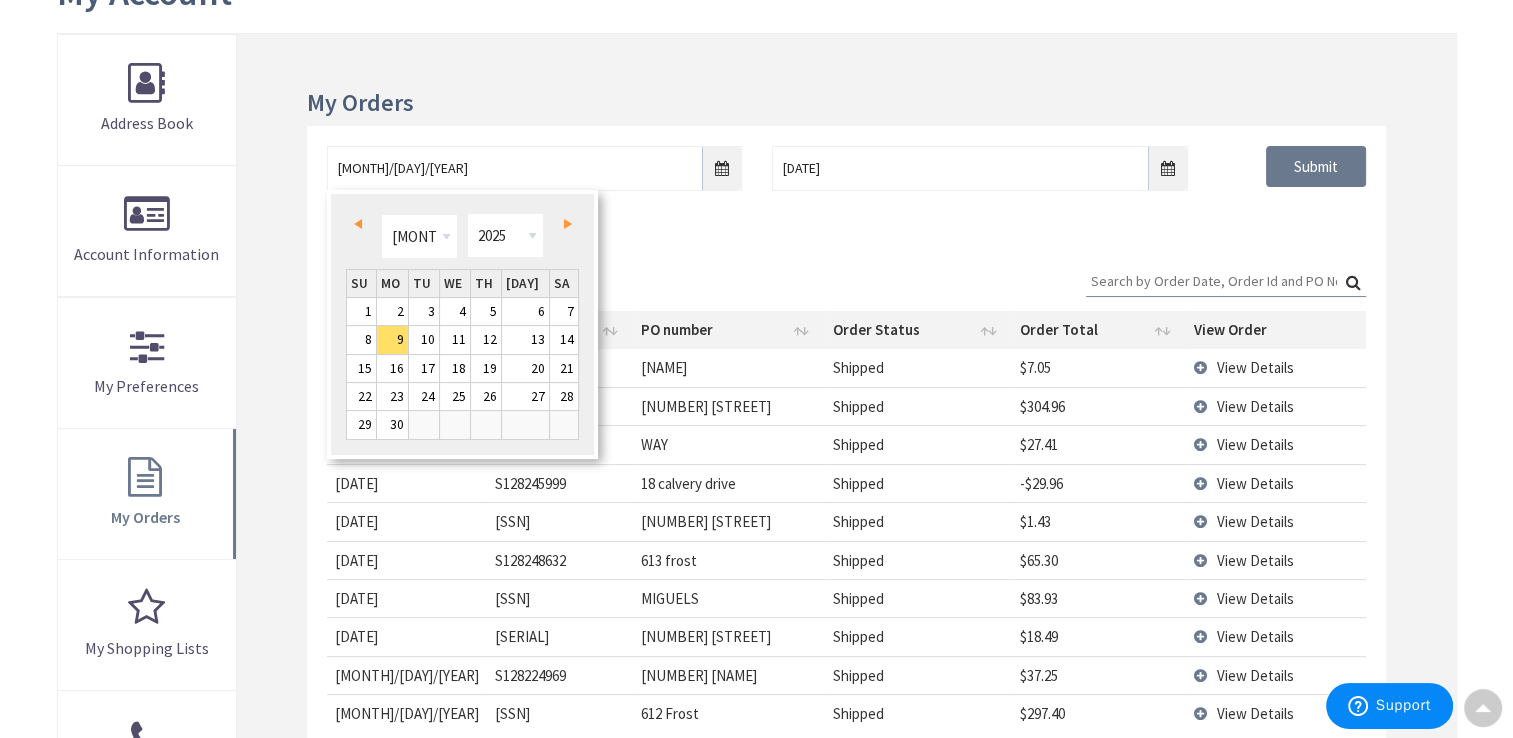 click on "2" at bounding box center [361, 311] 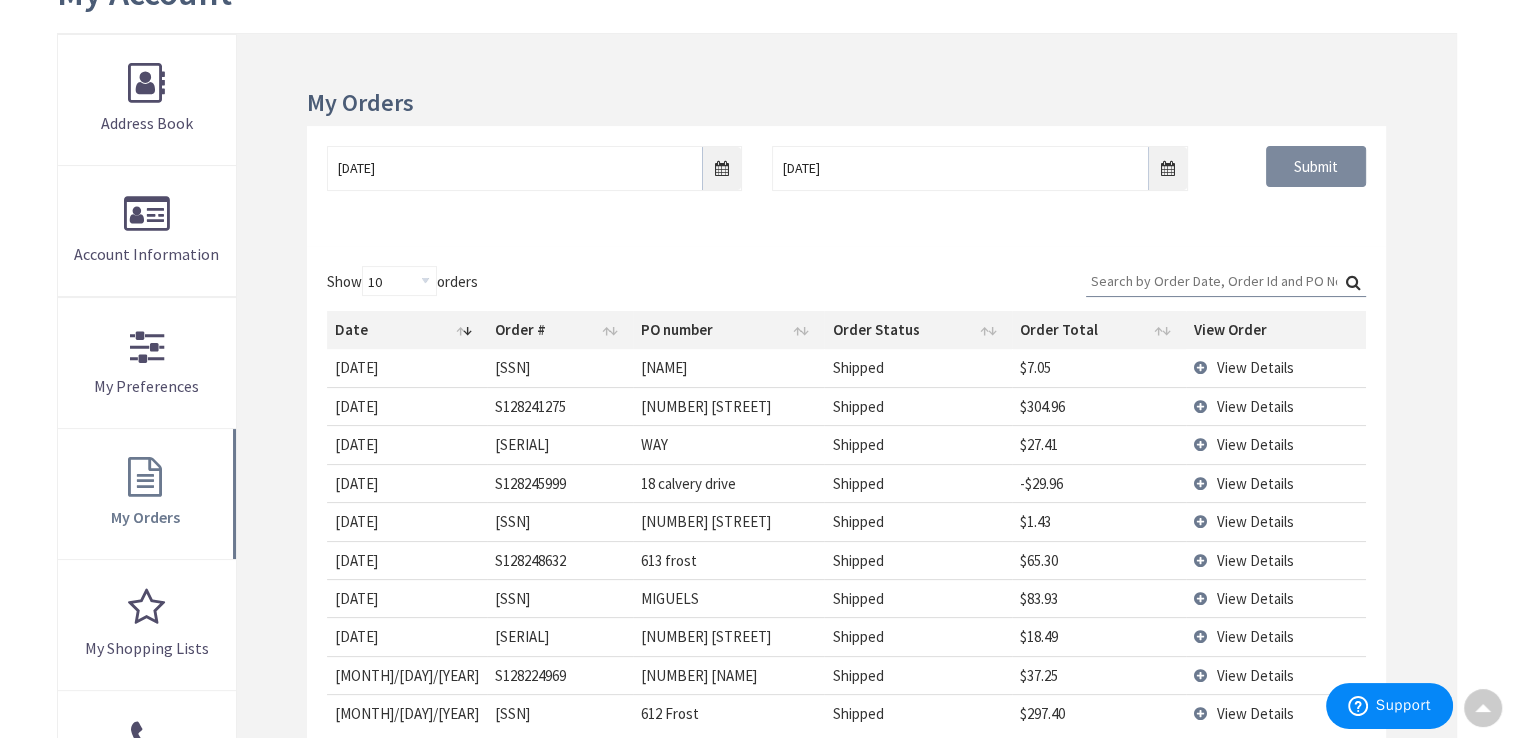 click on "Submit" at bounding box center (1316, 167) 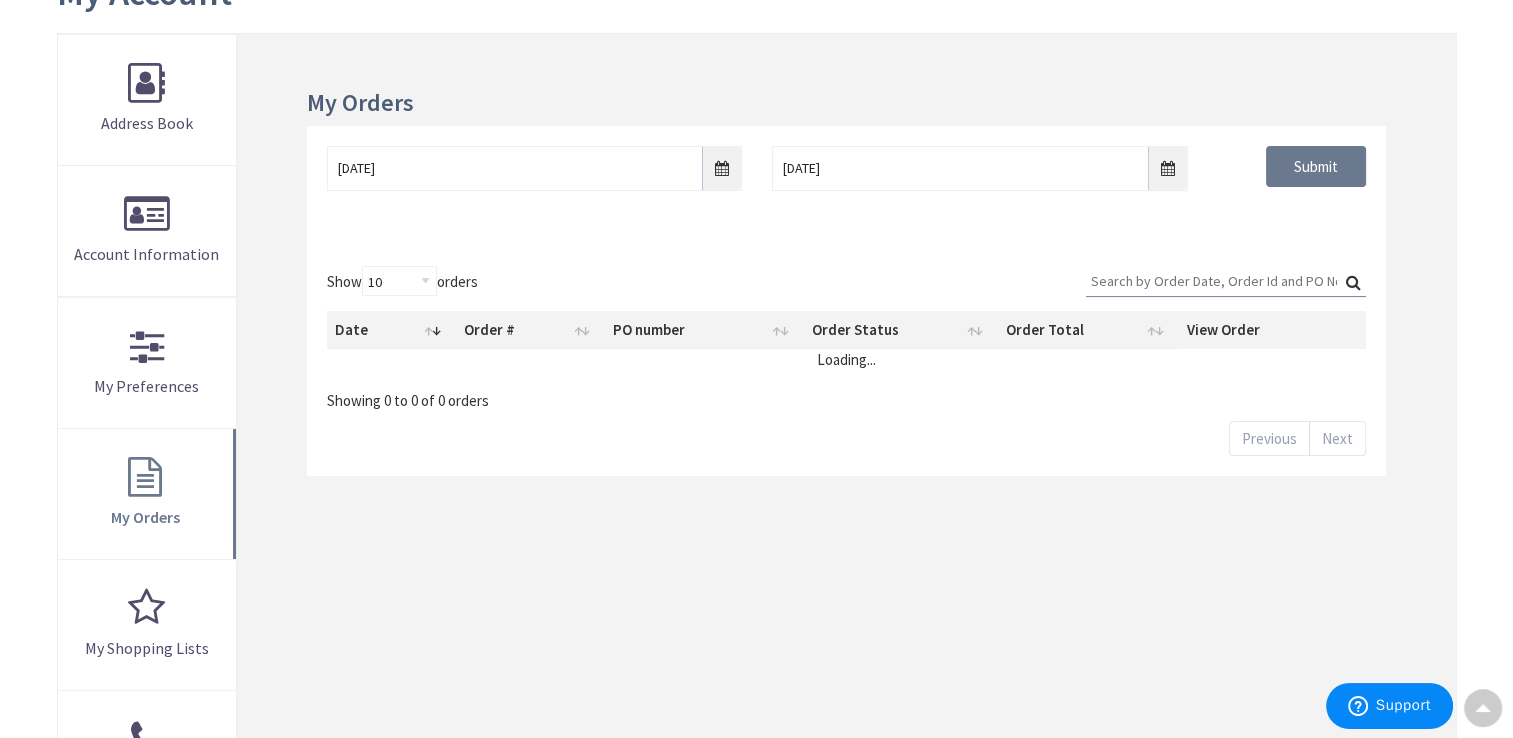 click on "Search:" at bounding box center [1226, 281] 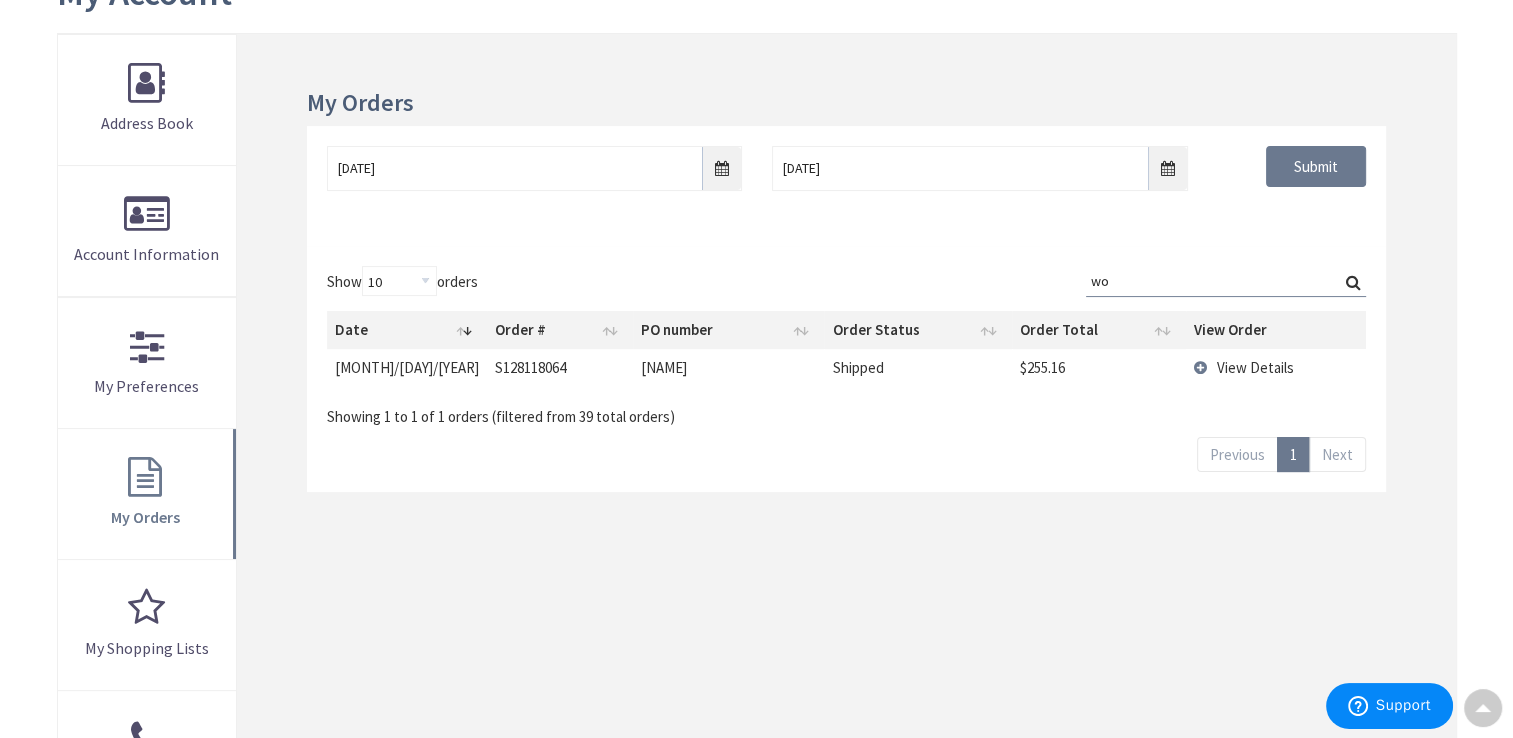 type on "wo" 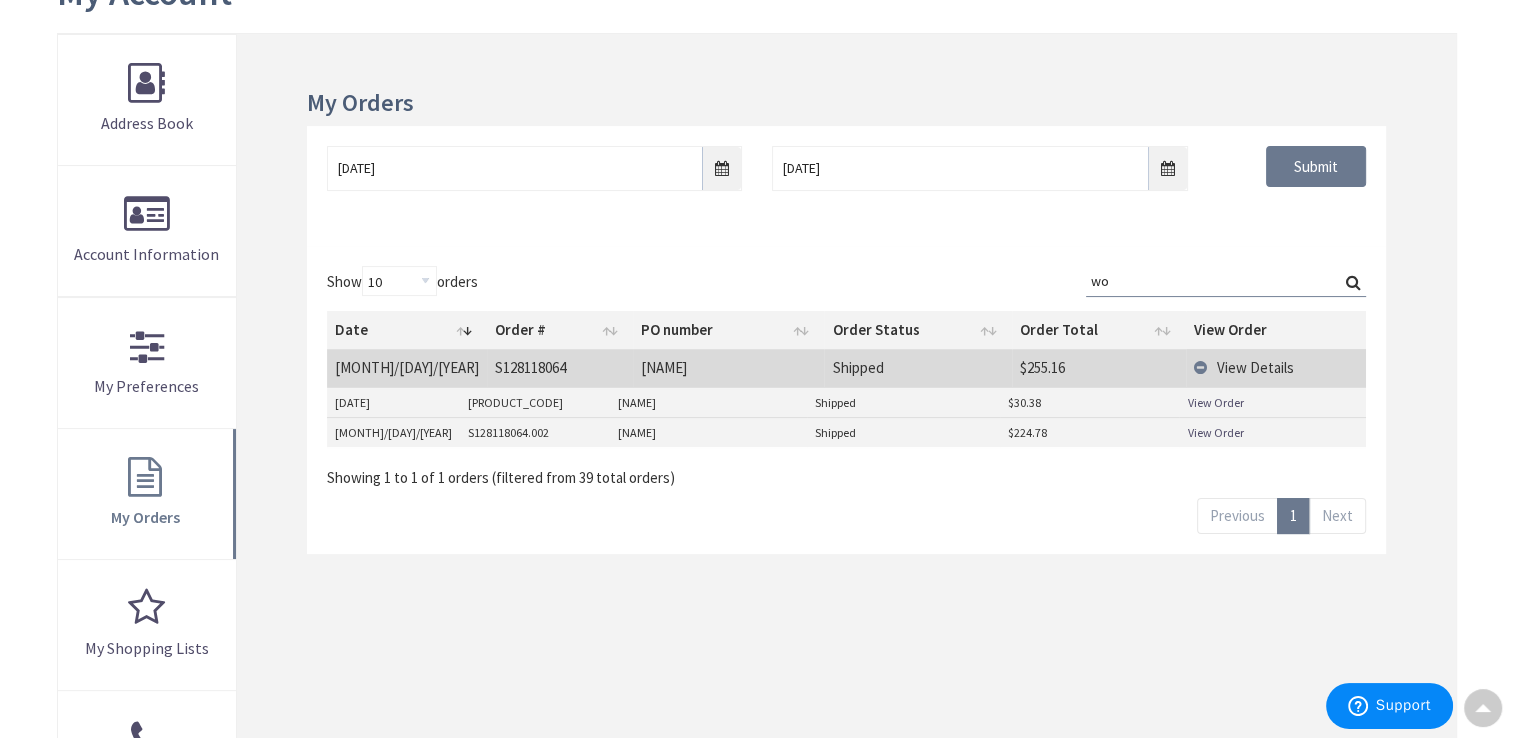 click on "View Order" at bounding box center [1215, 432] 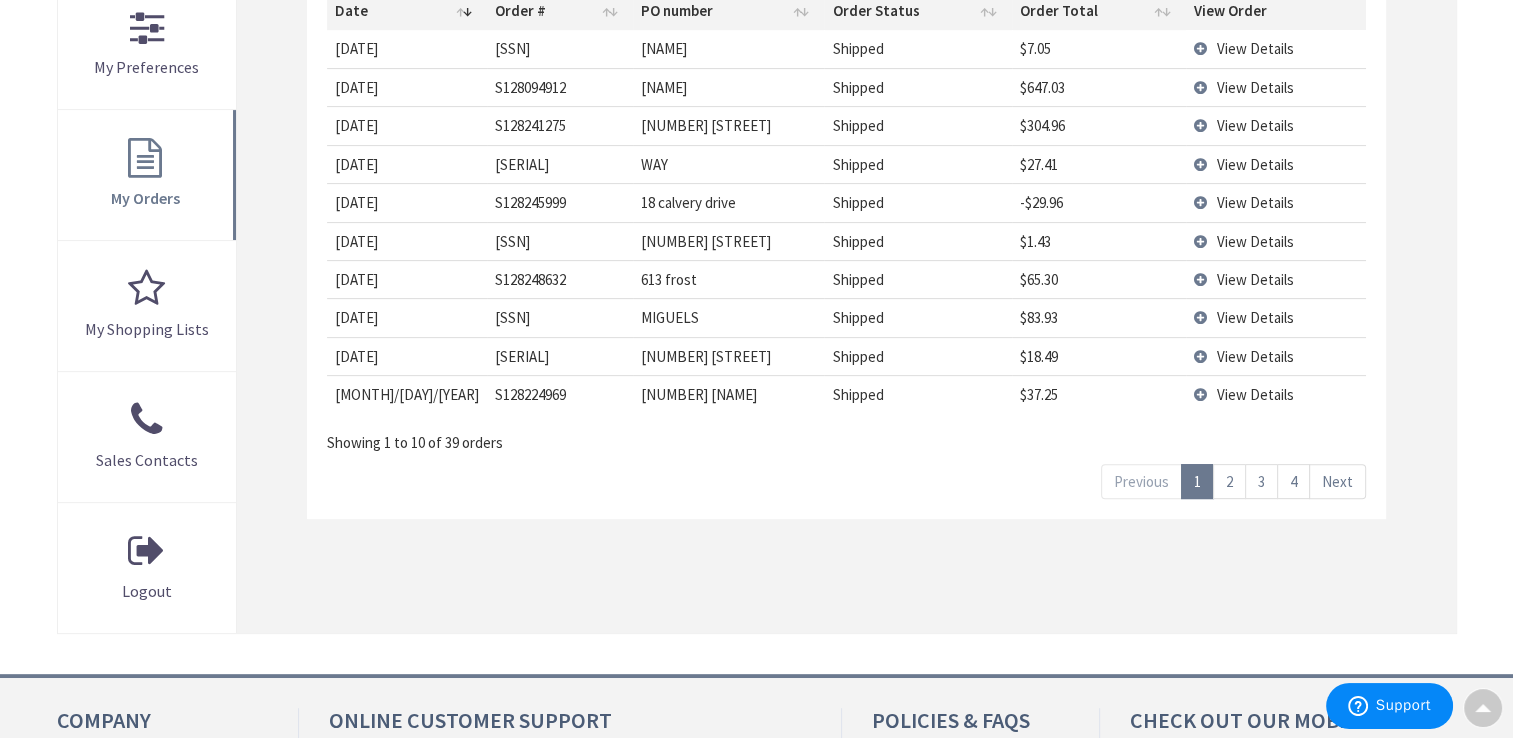 scroll, scrollTop: 601, scrollLeft: 0, axis: vertical 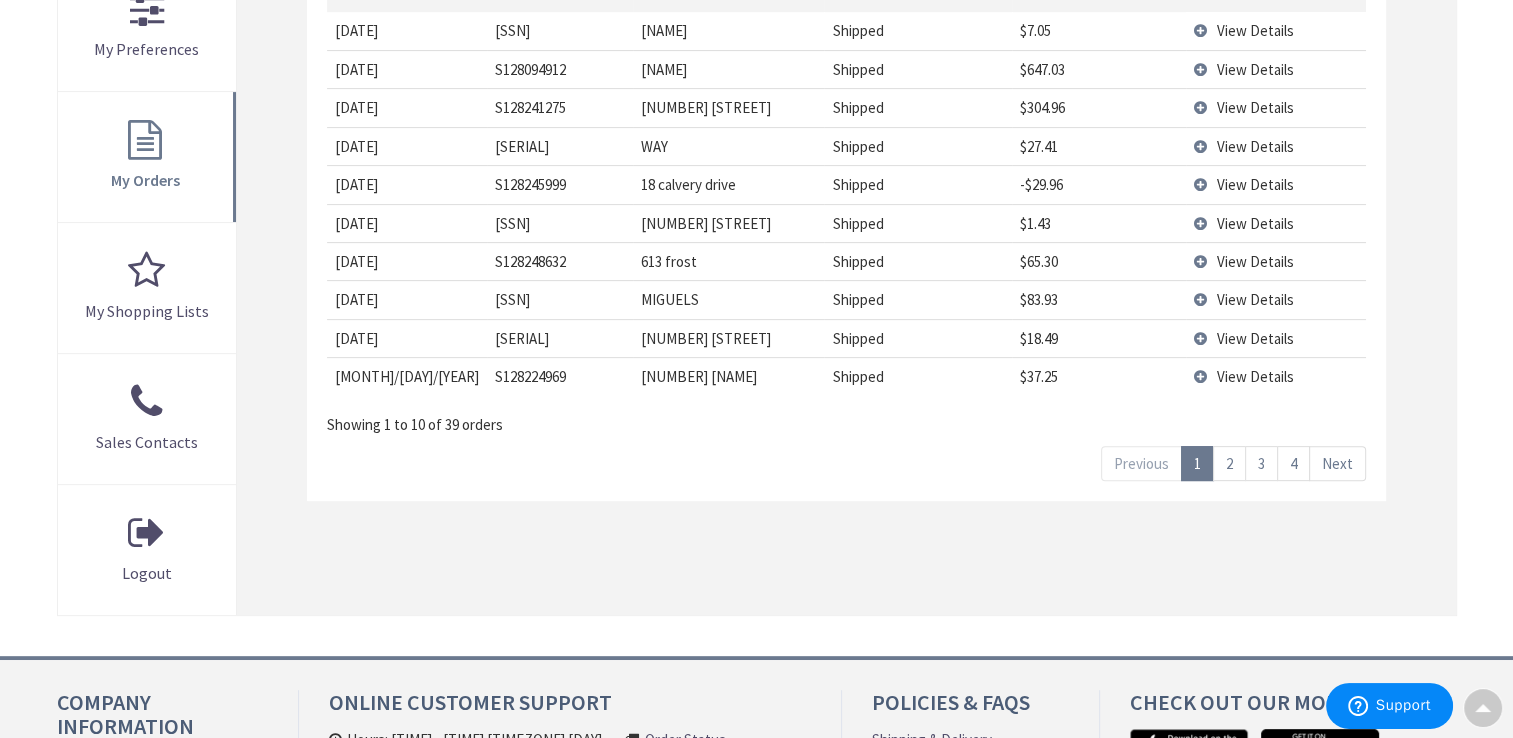 type 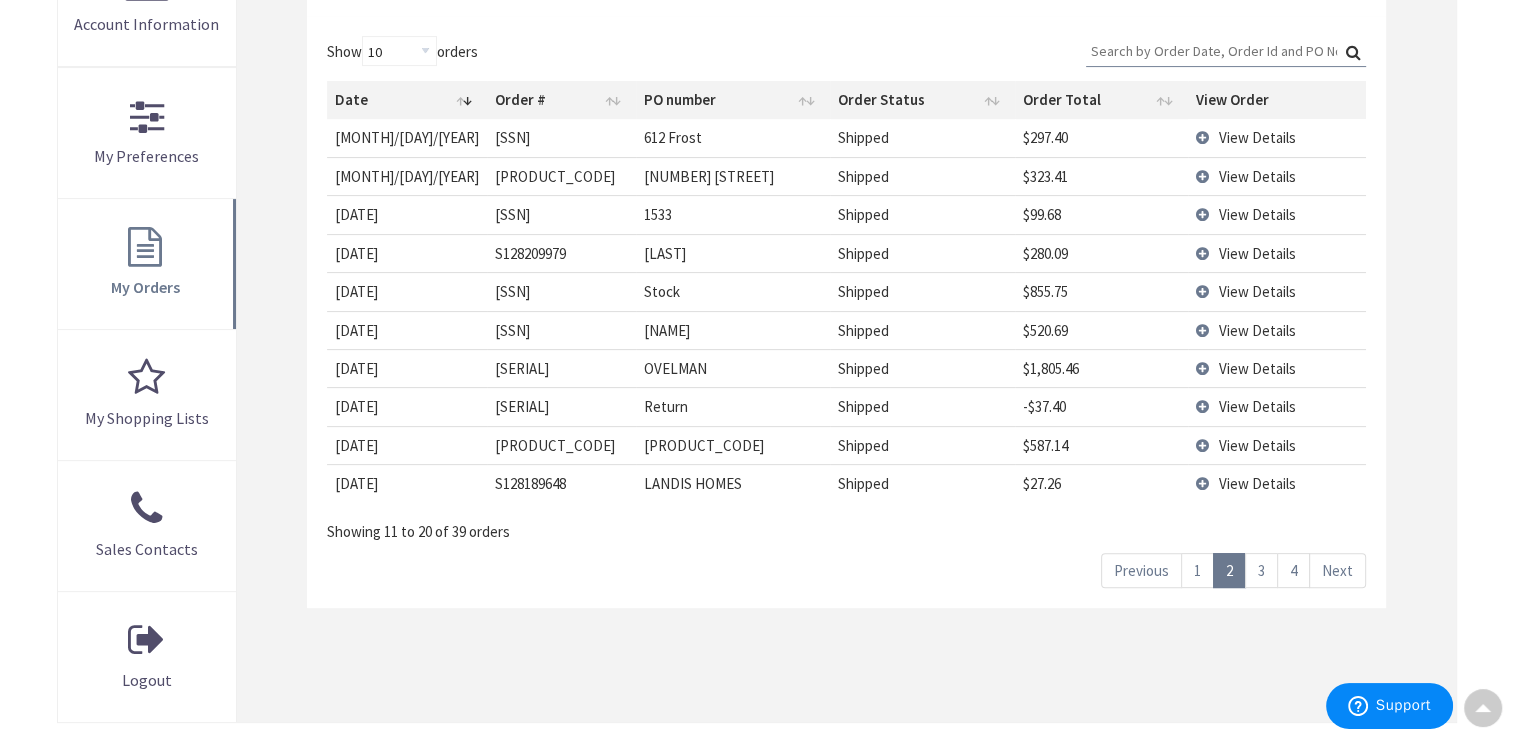 scroll, scrollTop: 493, scrollLeft: 0, axis: vertical 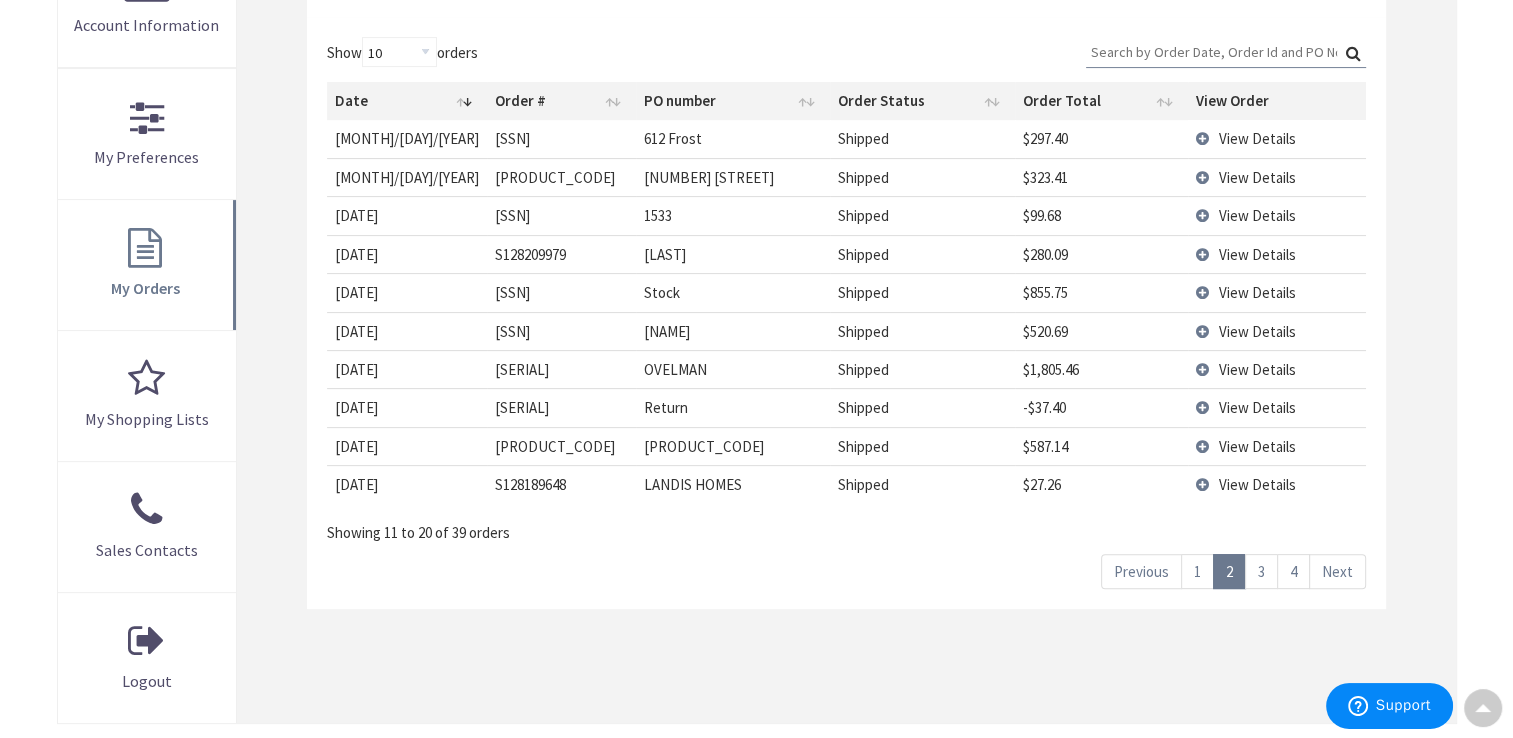 click on "3" at bounding box center [1261, 571] 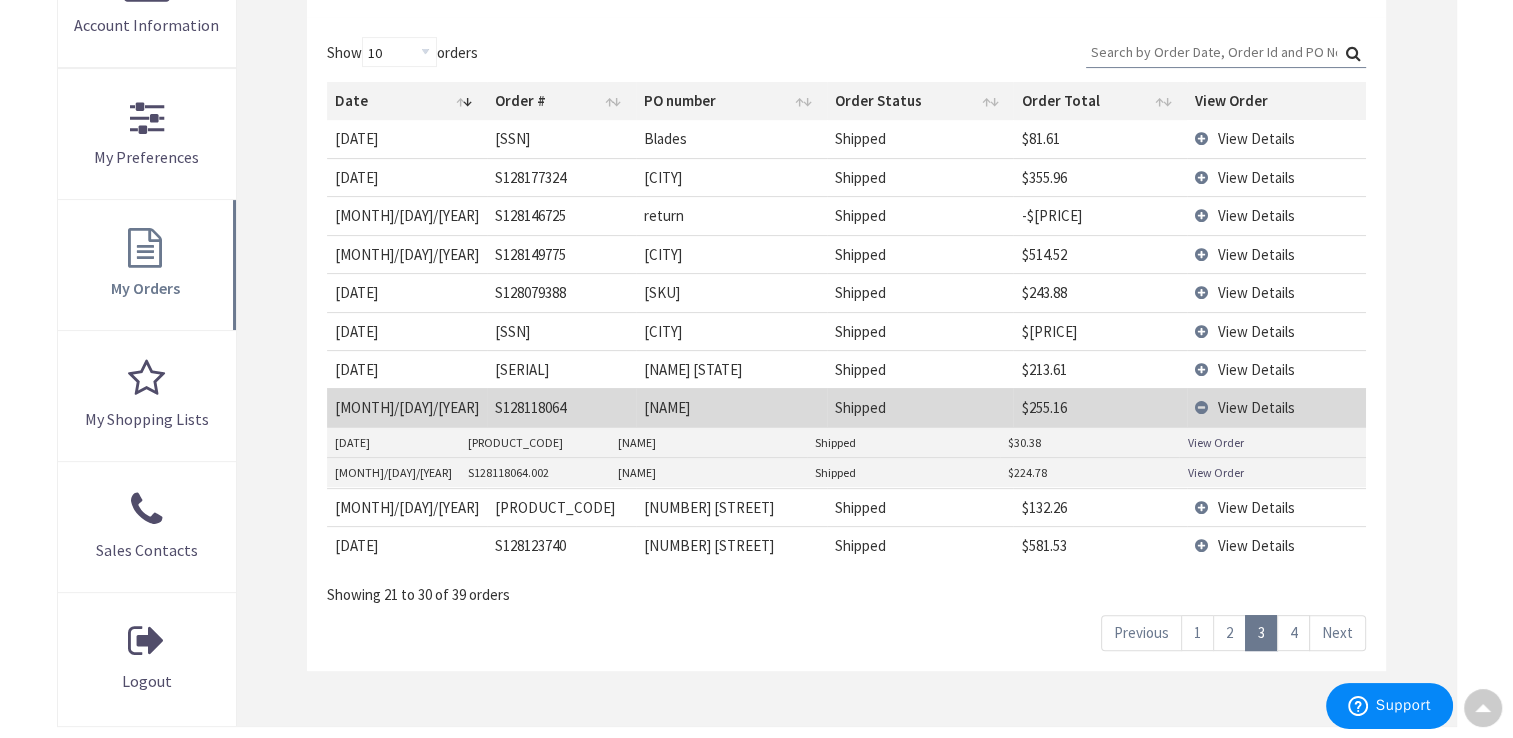 click on "Shipped" at bounding box center (920, 177) 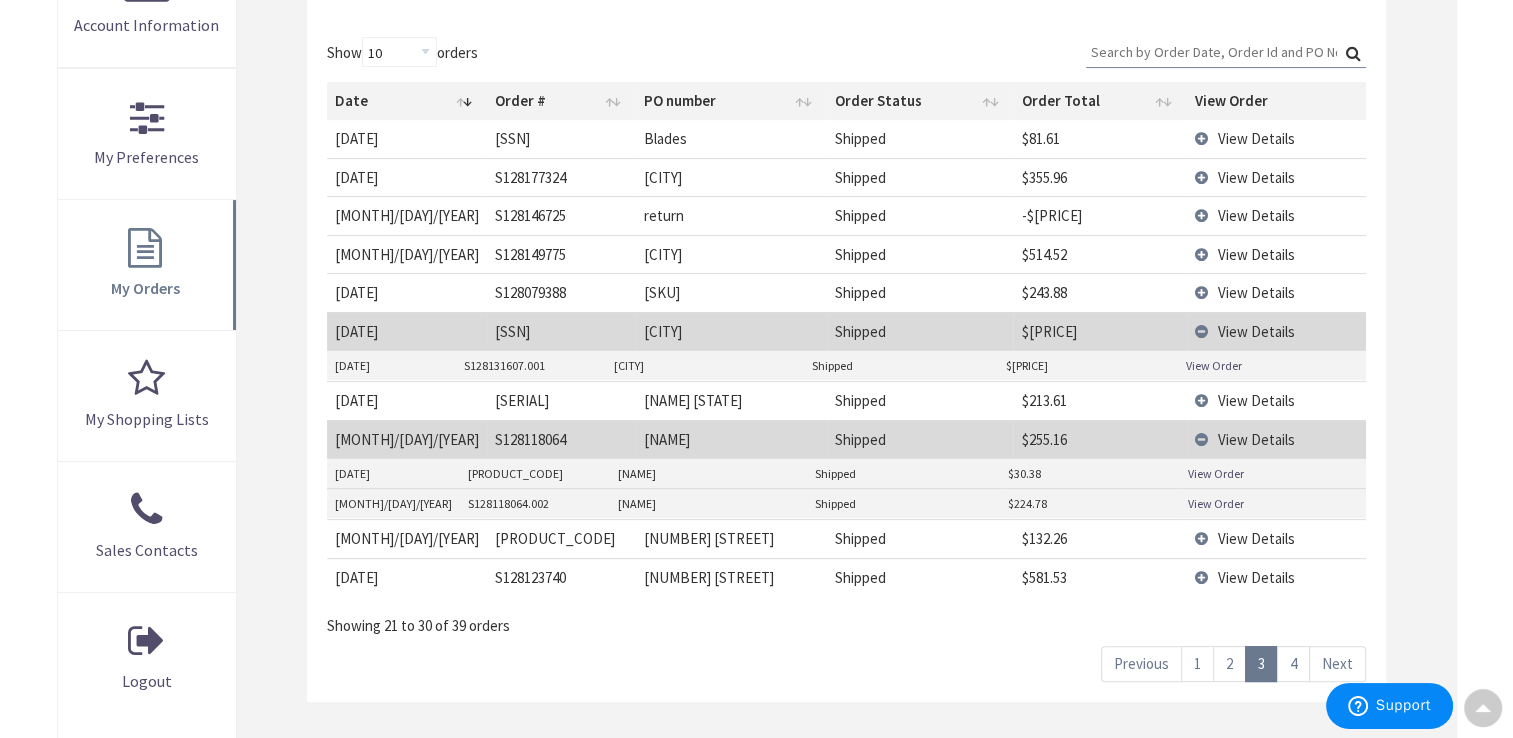 click on "View Order" at bounding box center [1214, 365] 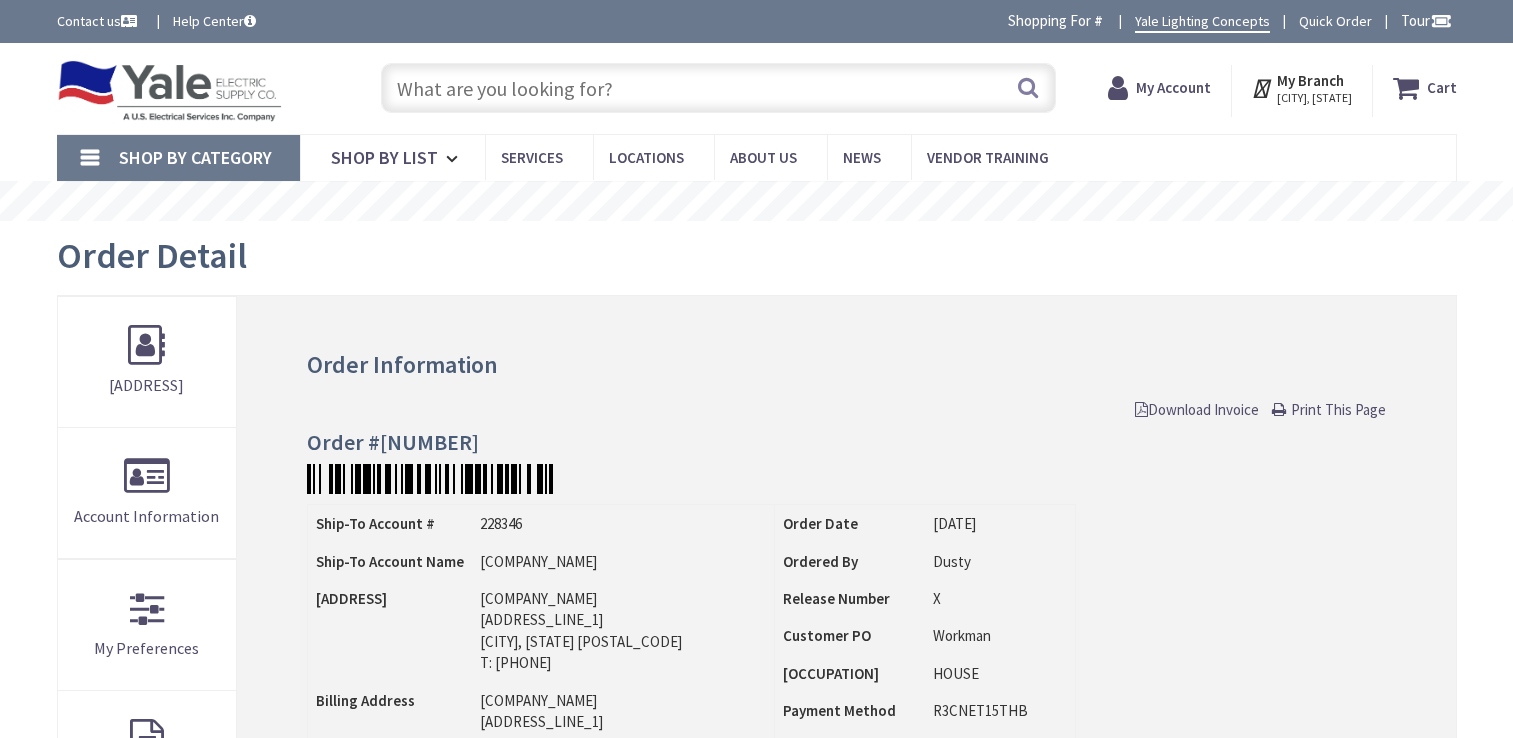 scroll, scrollTop: 68, scrollLeft: 0, axis: vertical 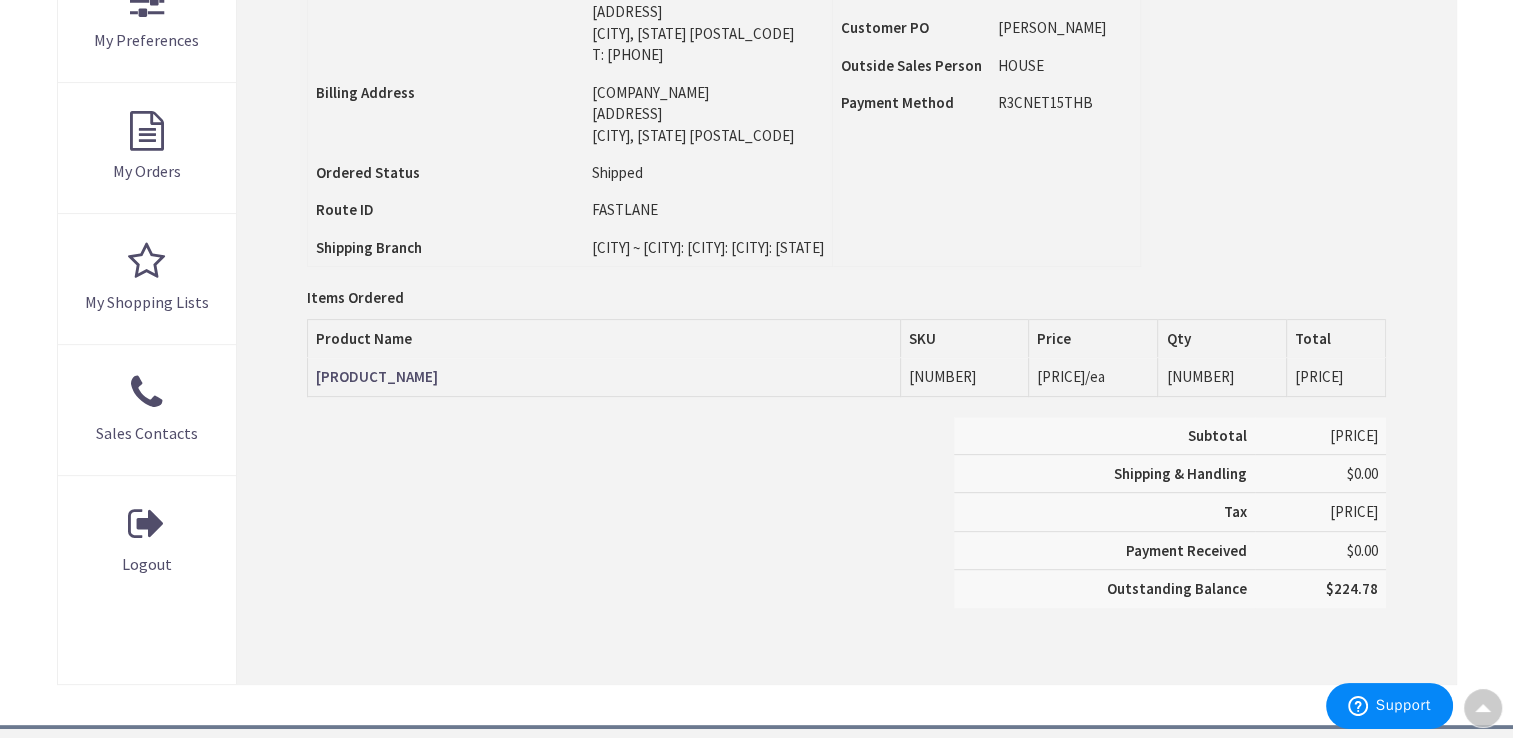 click on "[PRODUCT_NAME]" at bounding box center [377, 376] 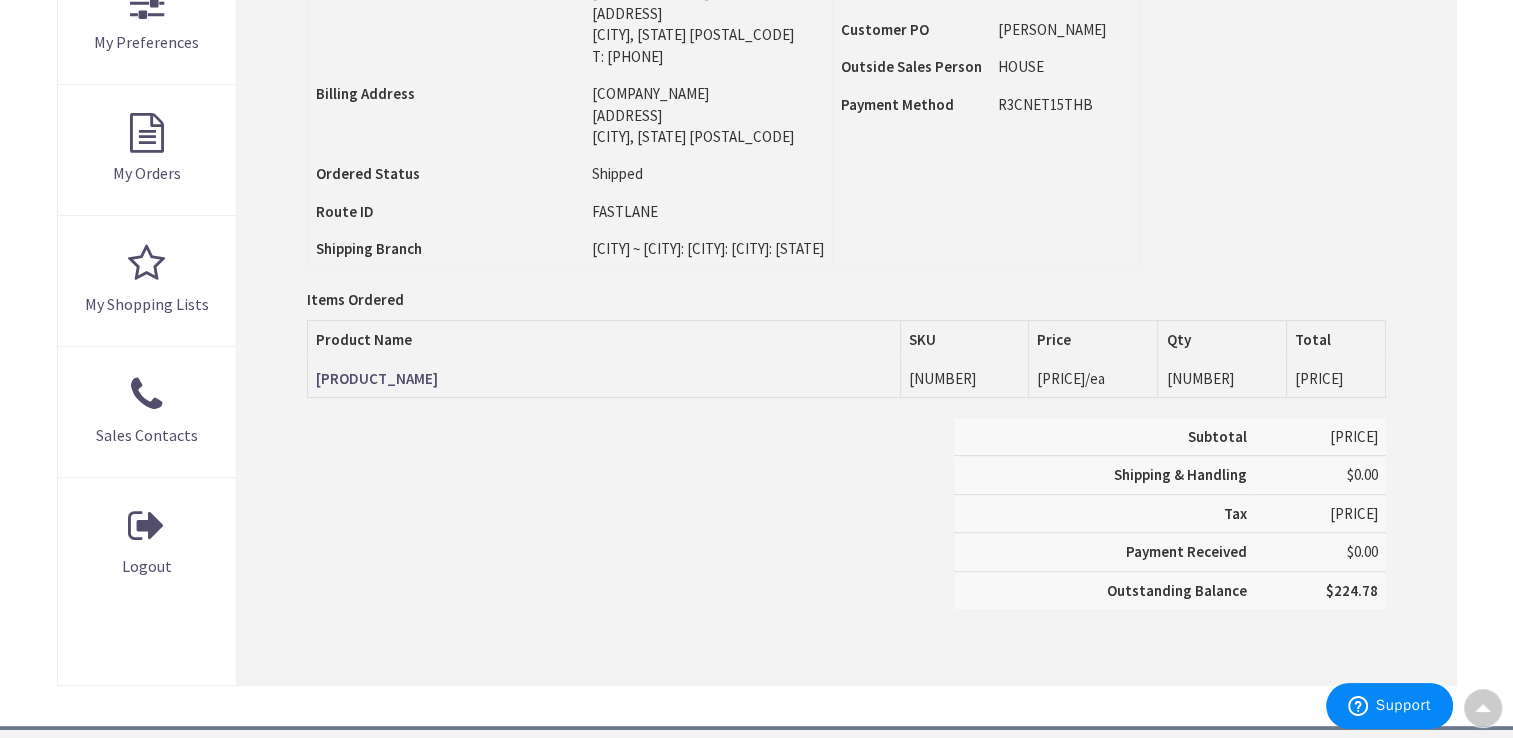 scroll, scrollTop: 608, scrollLeft: 0, axis: vertical 